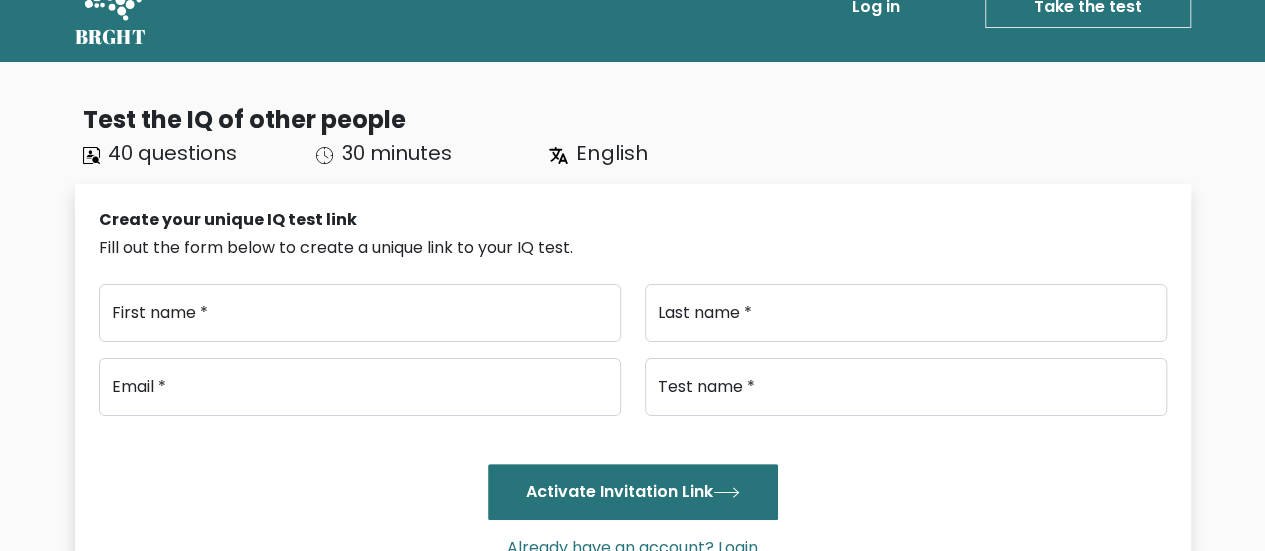 scroll, scrollTop: 0, scrollLeft: 0, axis: both 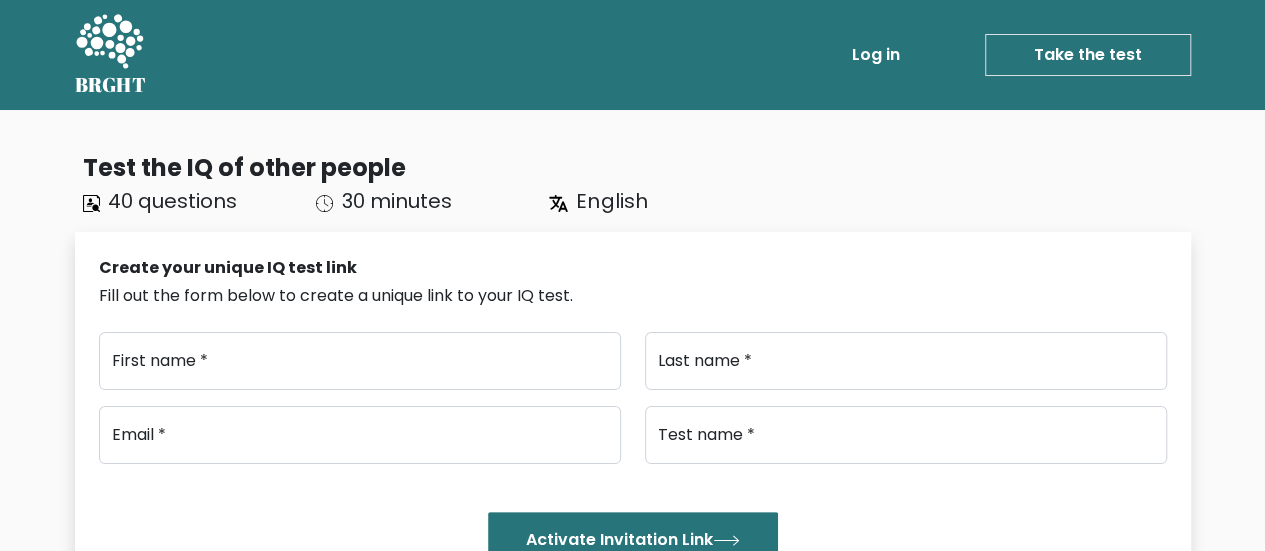 click on "Log in" at bounding box center [876, 55] 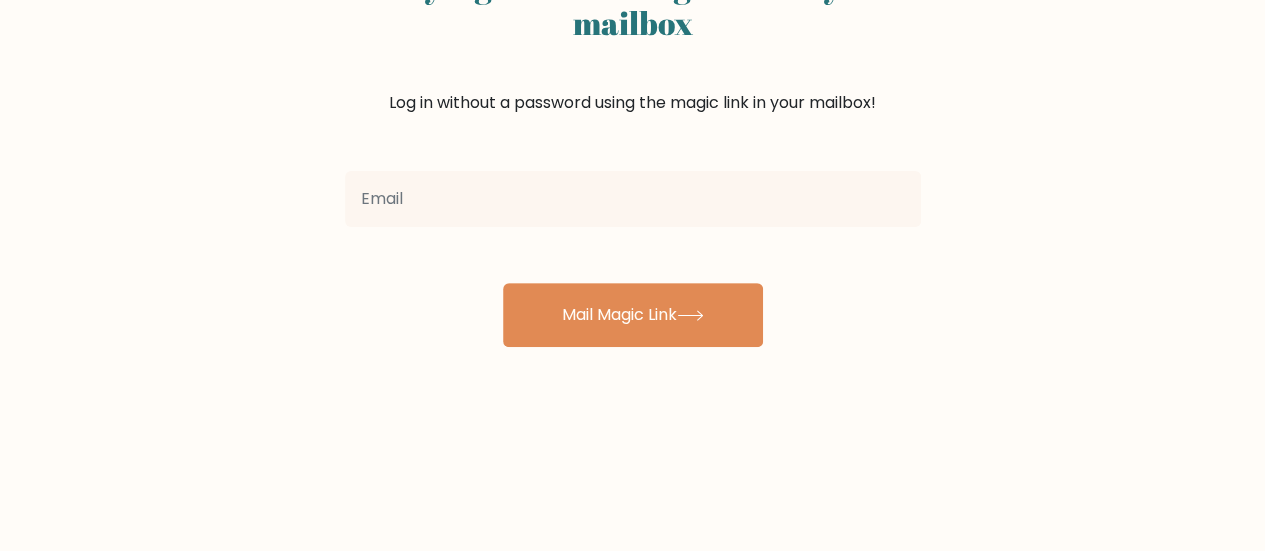 scroll, scrollTop: 0, scrollLeft: 0, axis: both 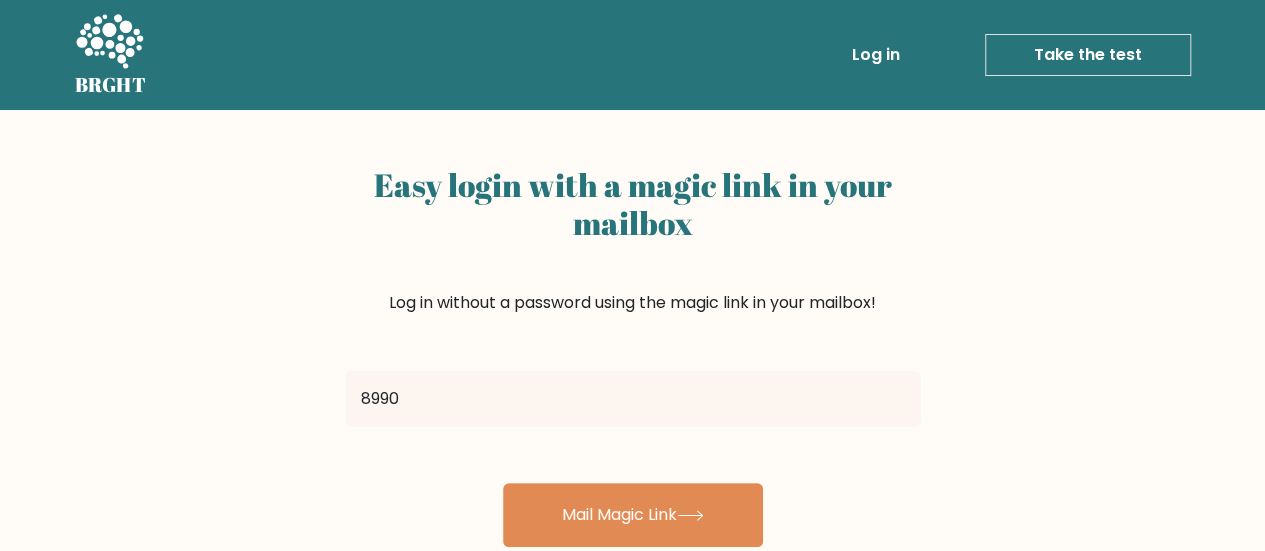 type on "[EMAIL]" 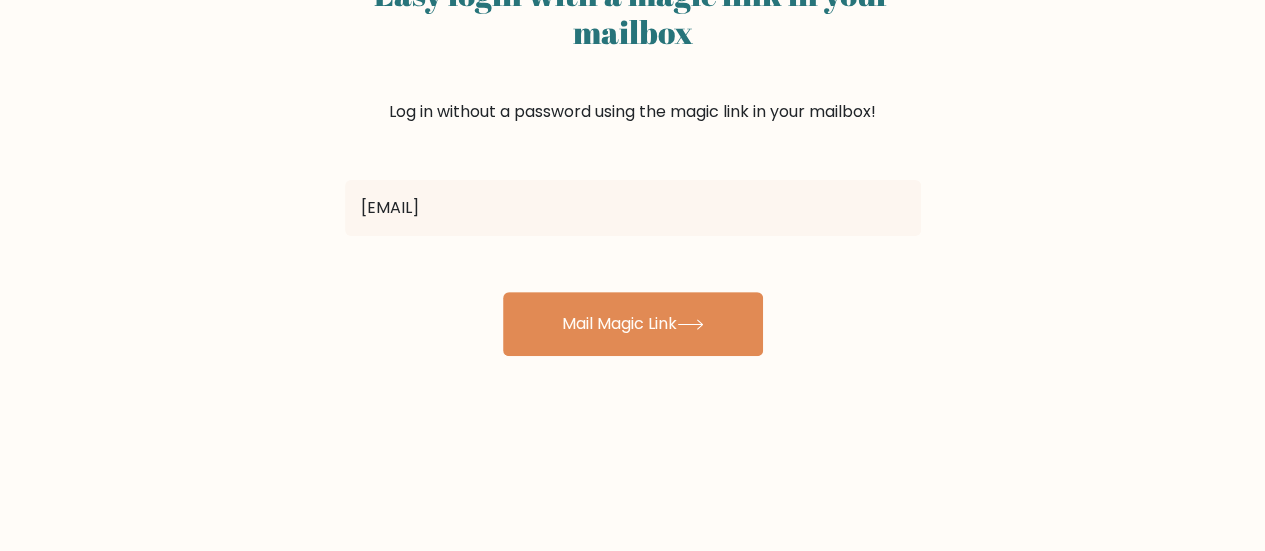 scroll, scrollTop: 200, scrollLeft: 0, axis: vertical 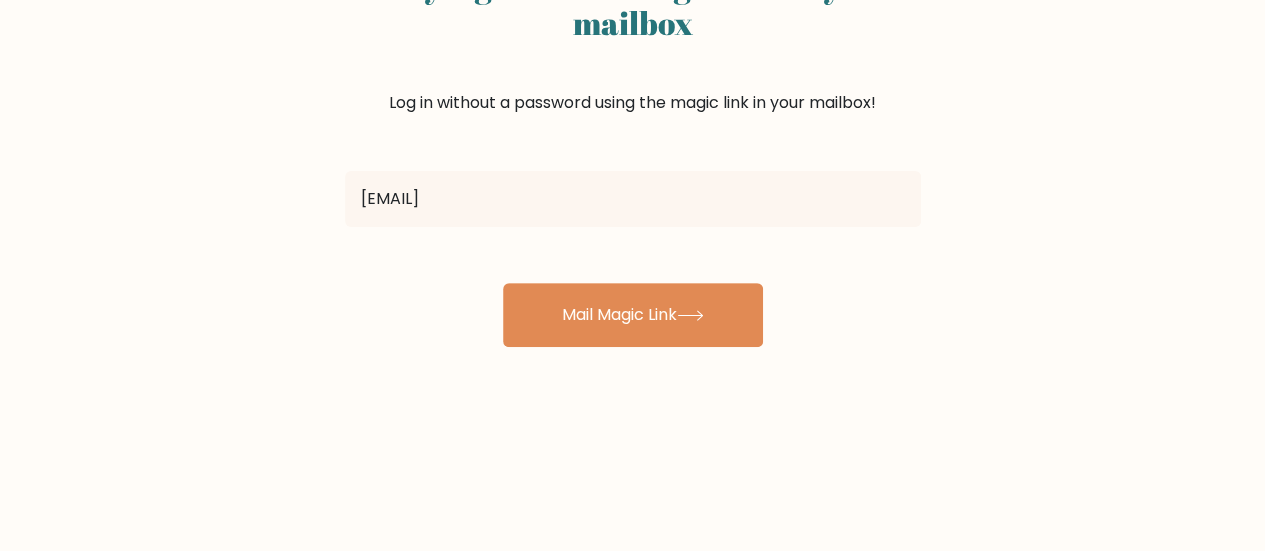 click on "Mail Magic Link" at bounding box center (633, 315) 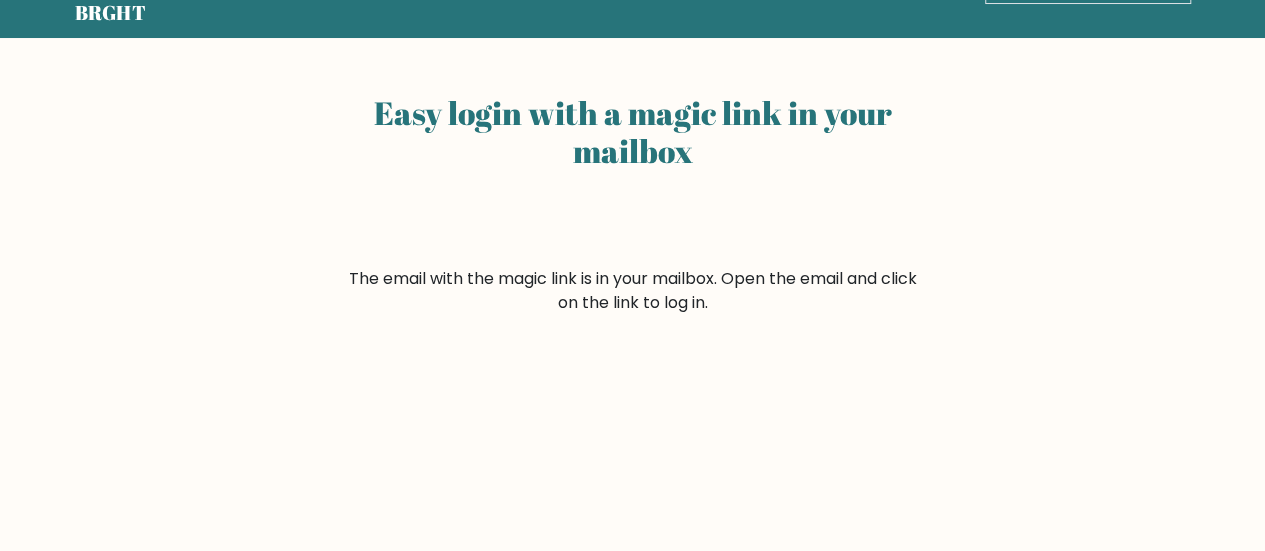 scroll, scrollTop: 0, scrollLeft: 0, axis: both 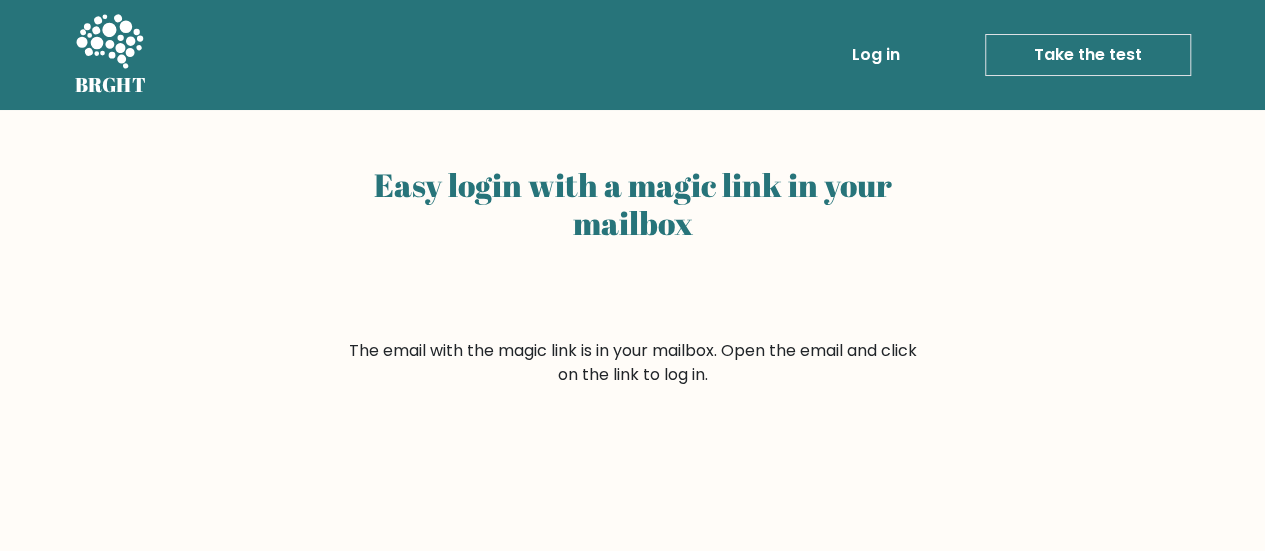 click on "Take the test" at bounding box center (1088, 55) 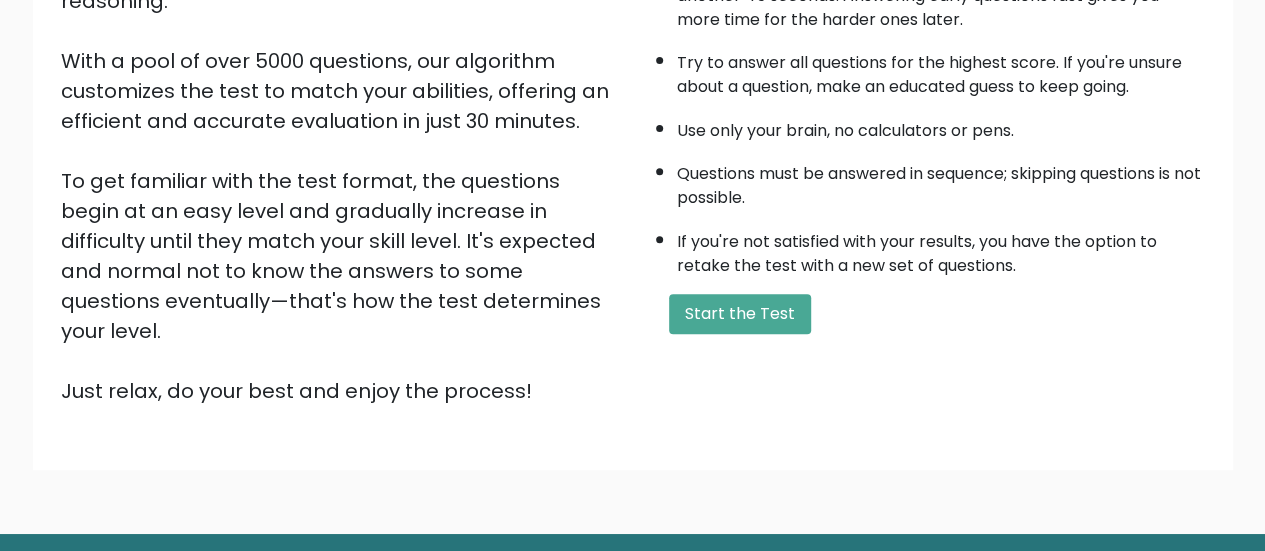 scroll, scrollTop: 364, scrollLeft: 0, axis: vertical 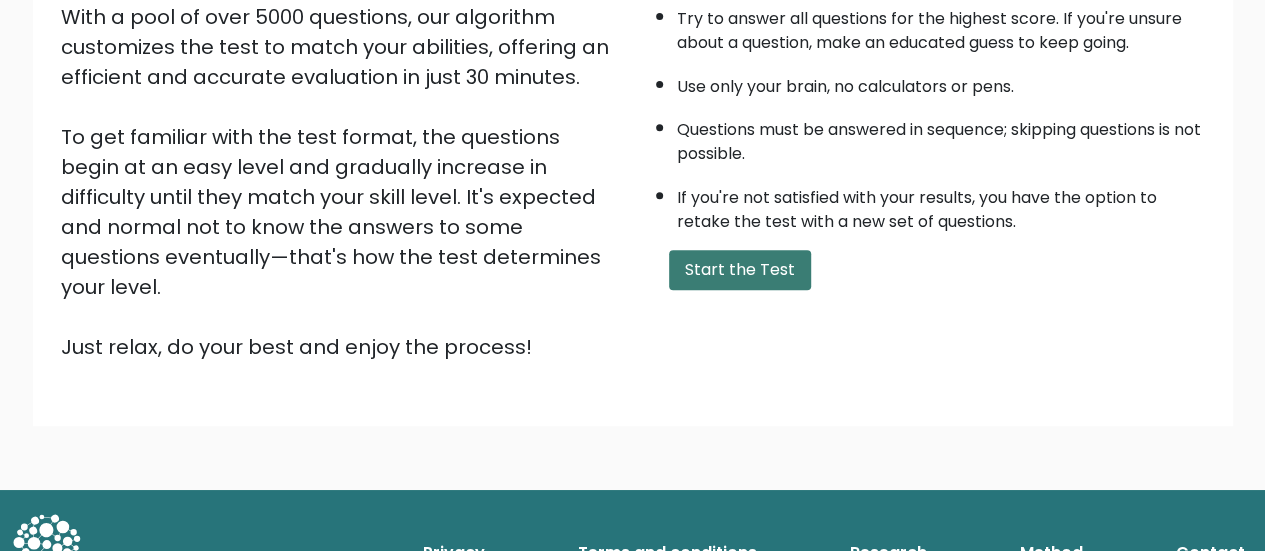 click on "Start the Test" at bounding box center [740, 270] 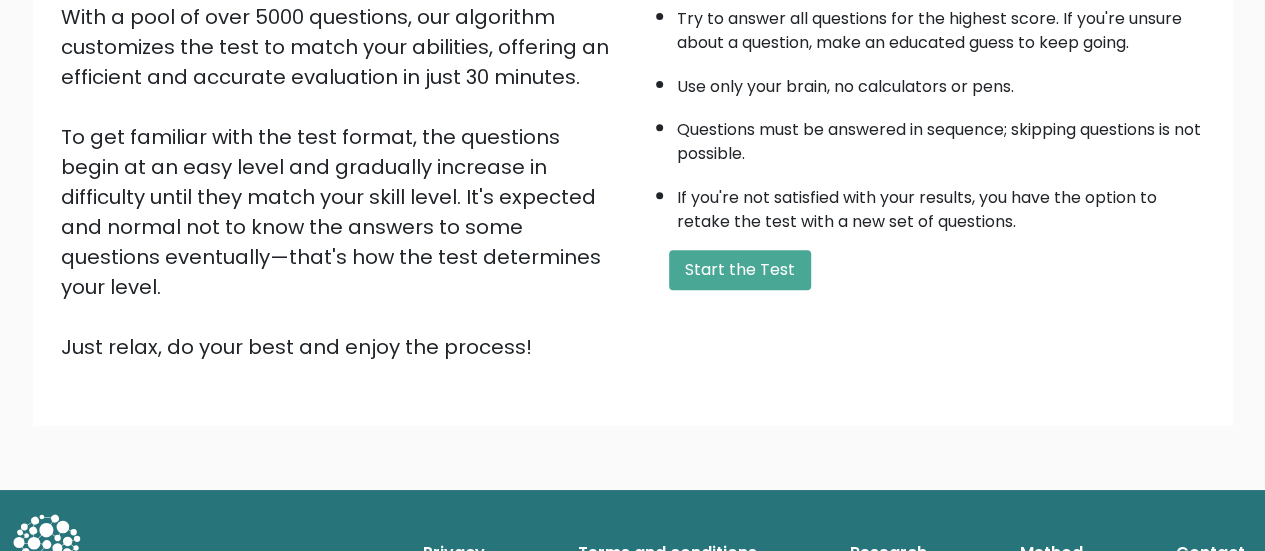 scroll, scrollTop: 0, scrollLeft: 0, axis: both 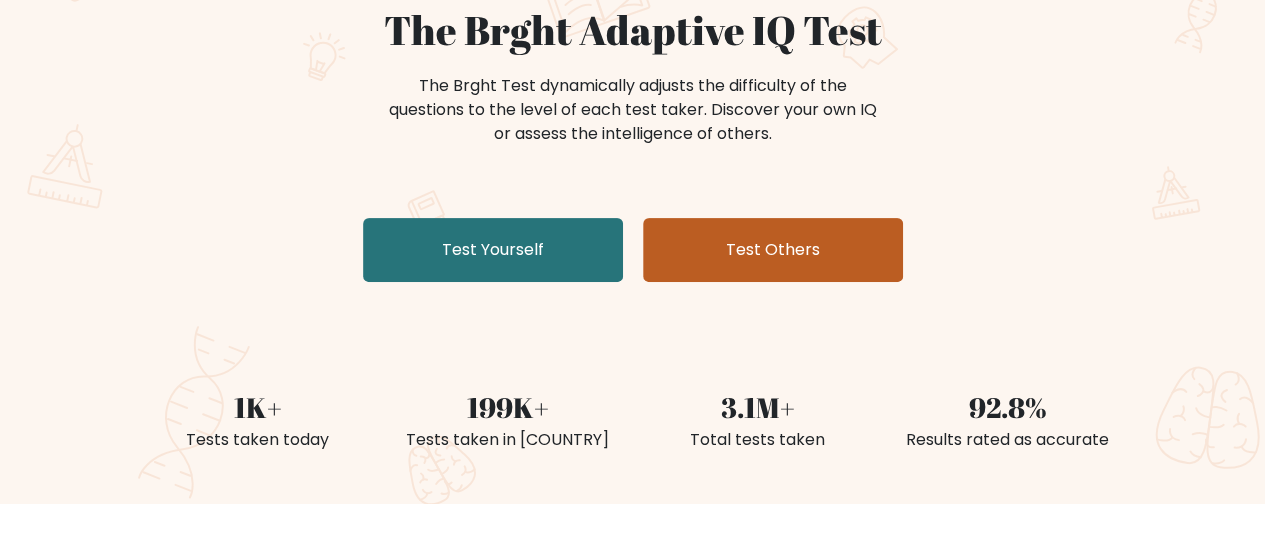 click on "Test Others" at bounding box center (773, 250) 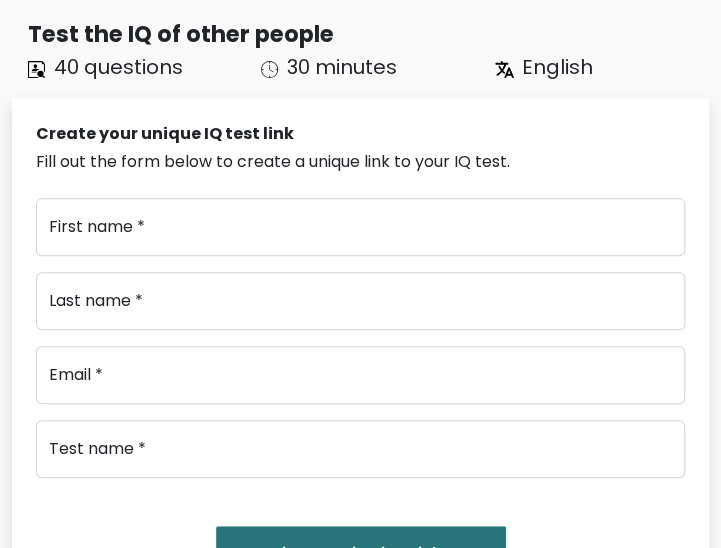 scroll, scrollTop: 200, scrollLeft: 0, axis: vertical 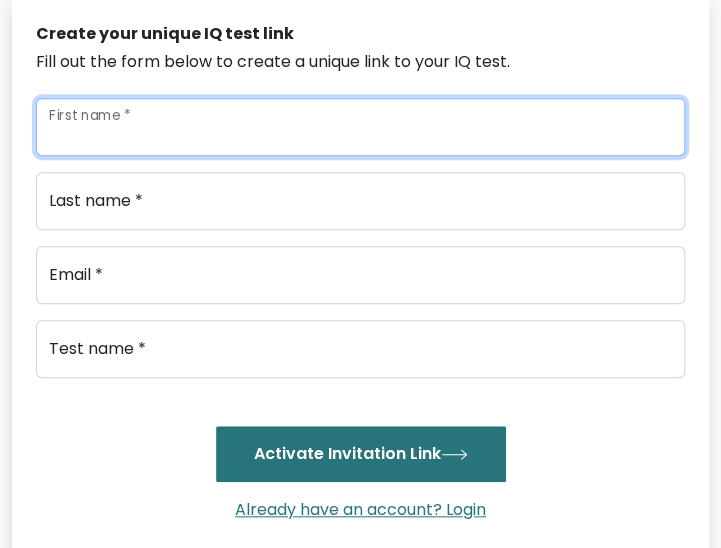 click on "First name *" at bounding box center [360, 127] 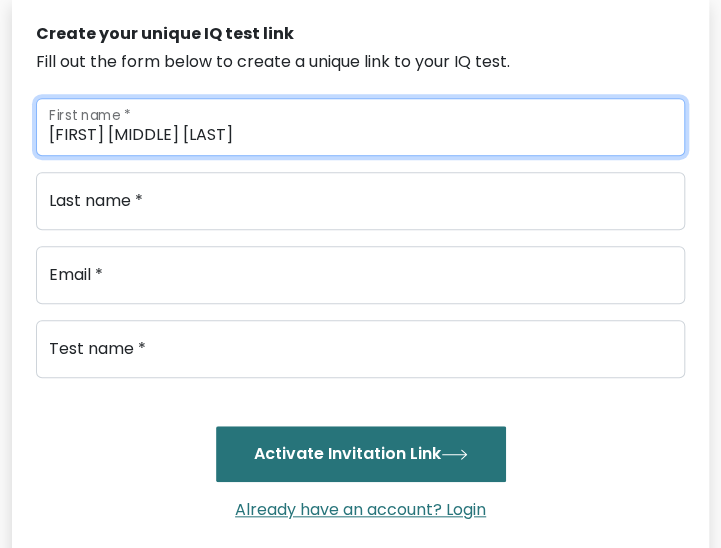 type on "[FIRST] [MIDDLE]" 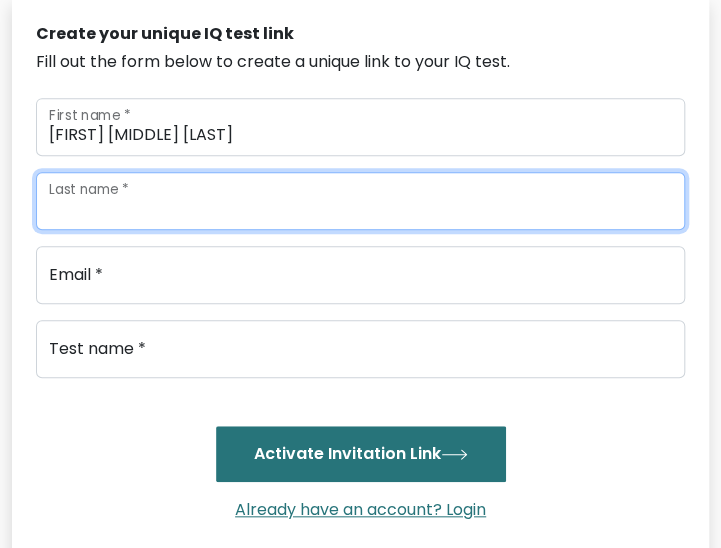 click on "Last name *" at bounding box center (360, 201) 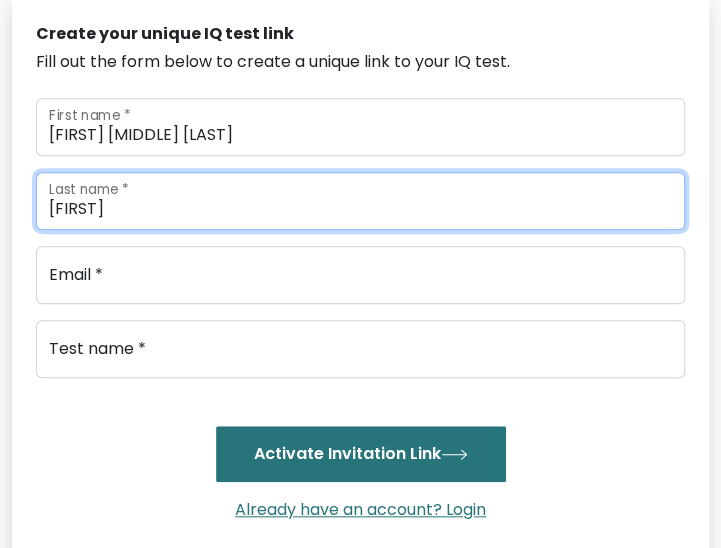 type on "[LAST]" 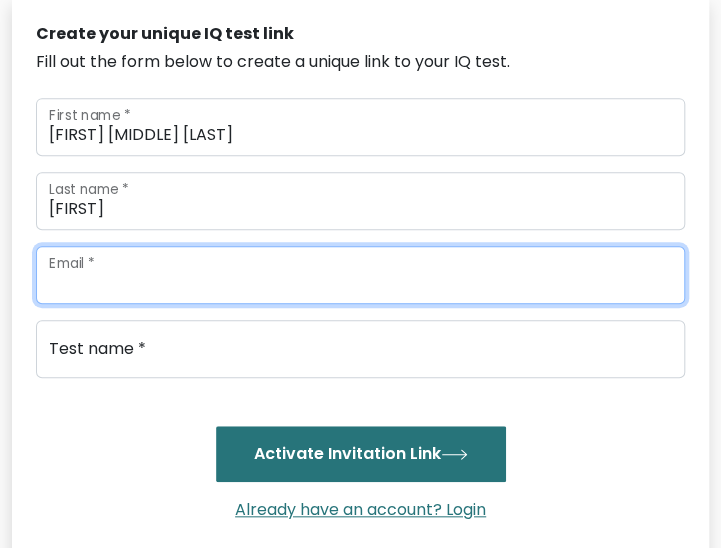 click at bounding box center [360, 275] 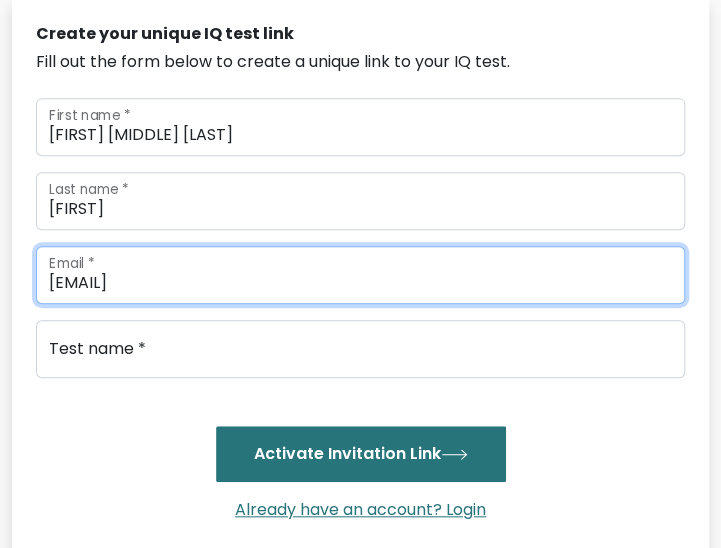 type on "abaygarninacamille@gmail.com" 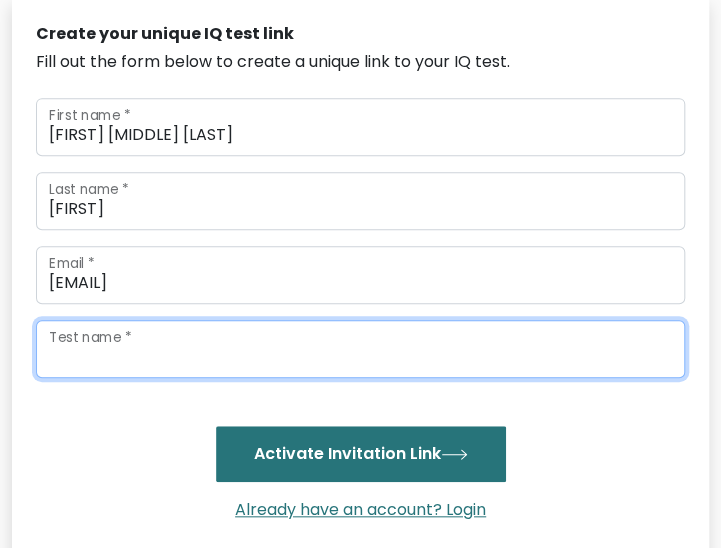 click on "Test name *" at bounding box center [360, 349] 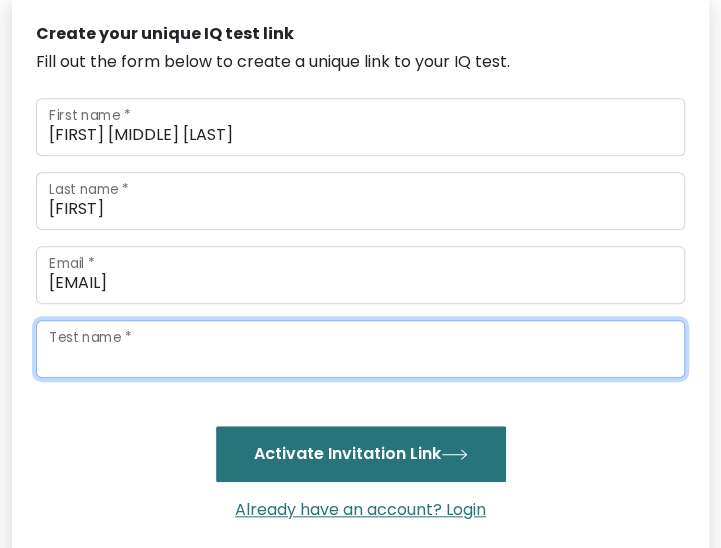 type on "i" 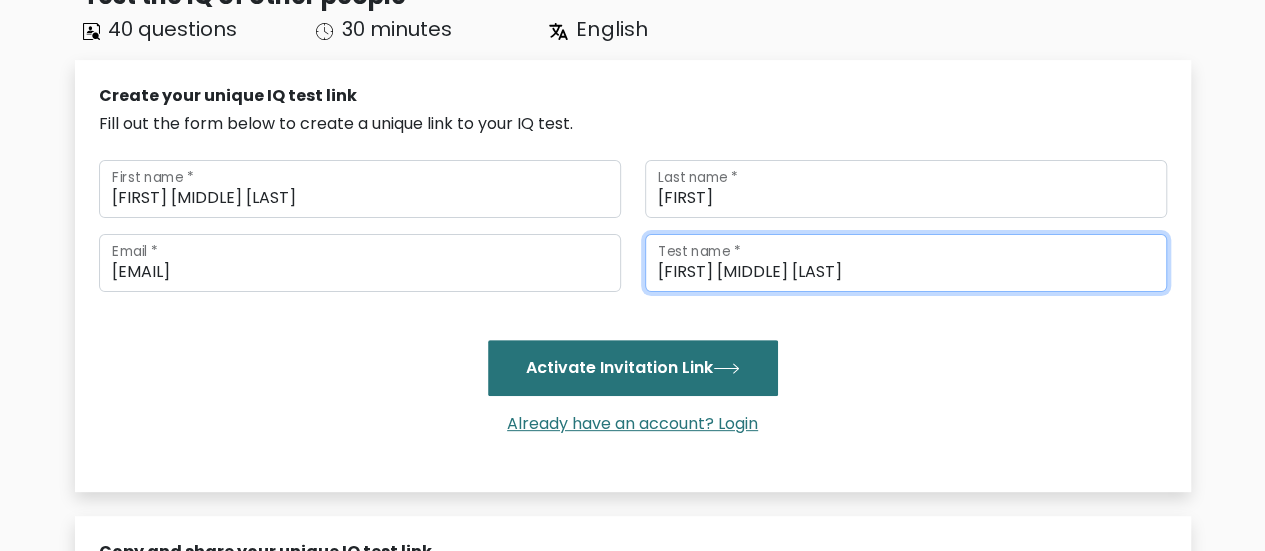 scroll, scrollTop: 300, scrollLeft: 0, axis: vertical 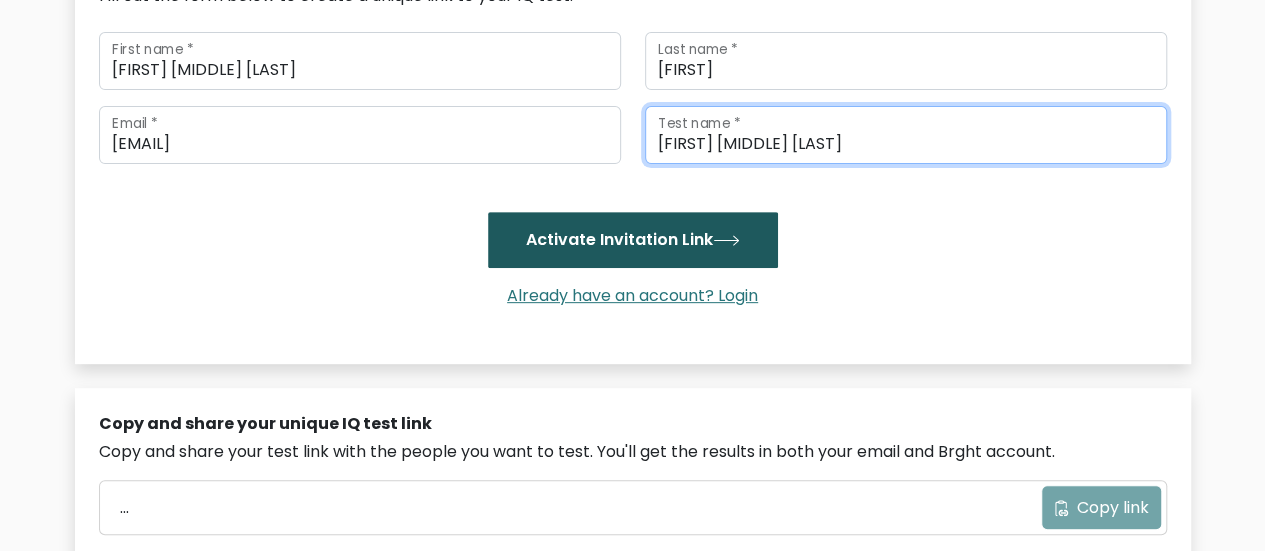 type on "Nina Camille Abaygar" 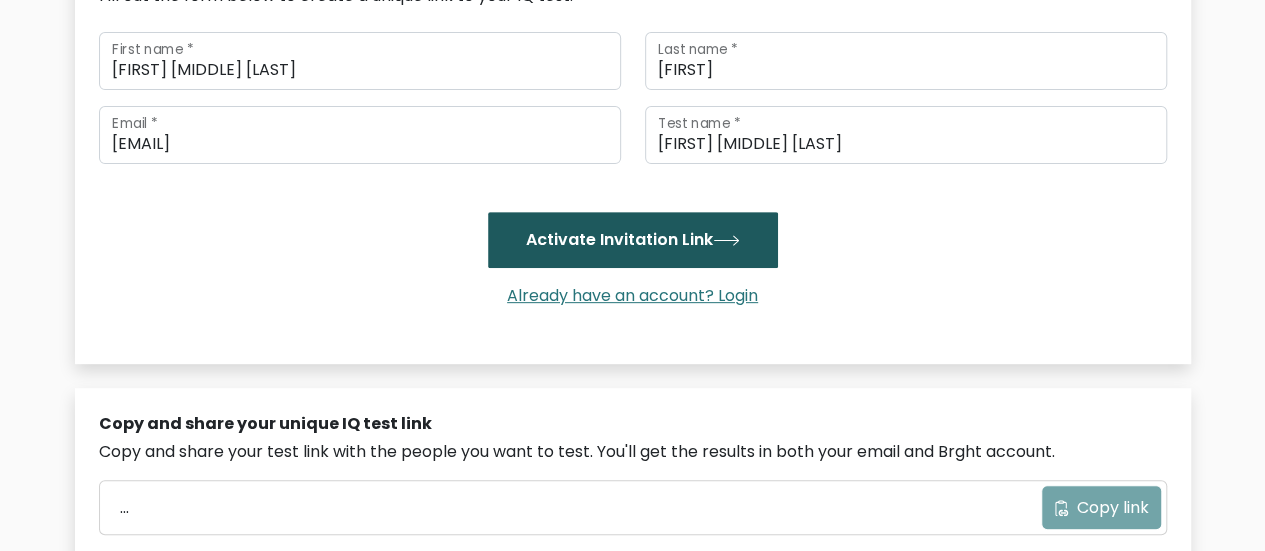 click on "Activate Invitation Link" at bounding box center (633, 240) 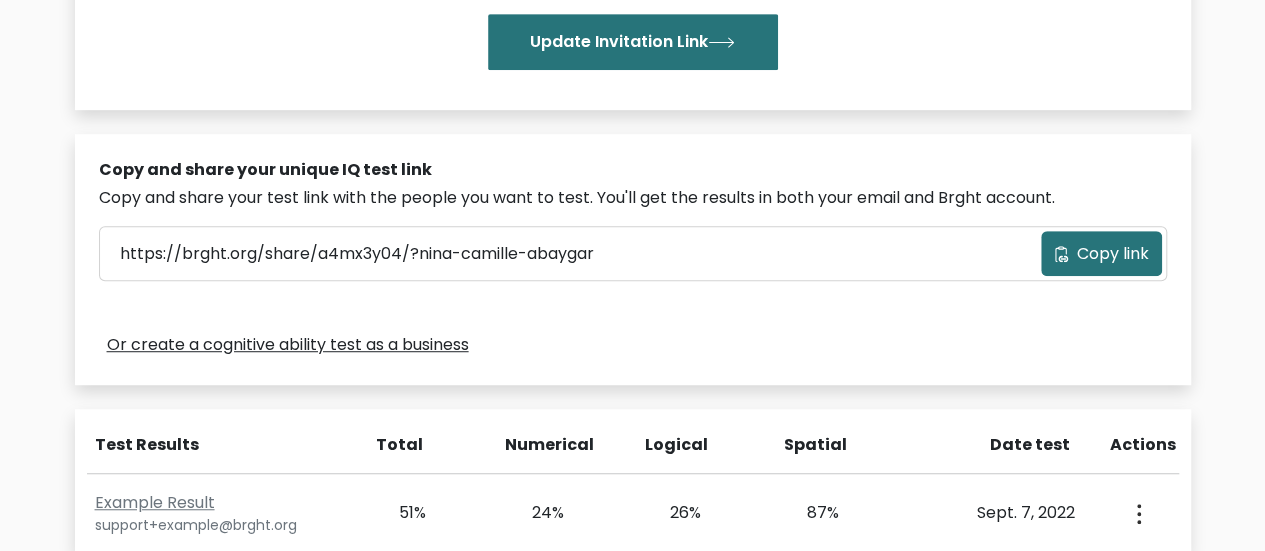 scroll, scrollTop: 500, scrollLeft: 0, axis: vertical 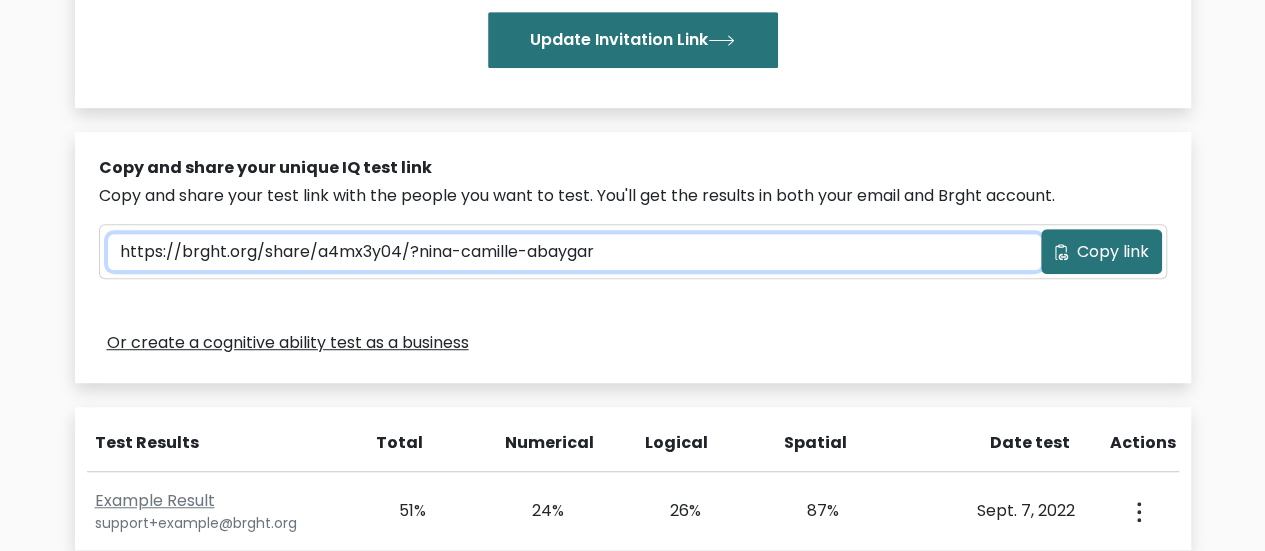 drag, startPoint x: 633, startPoint y: 259, endPoint x: 94, endPoint y: 253, distance: 539.0334 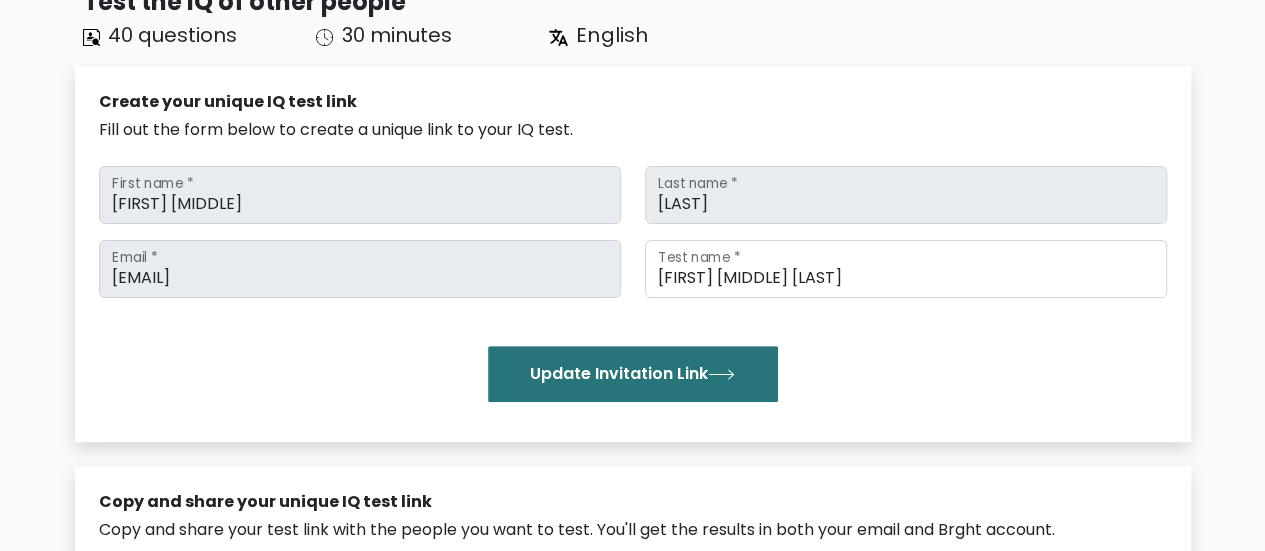scroll, scrollTop: 0, scrollLeft: 0, axis: both 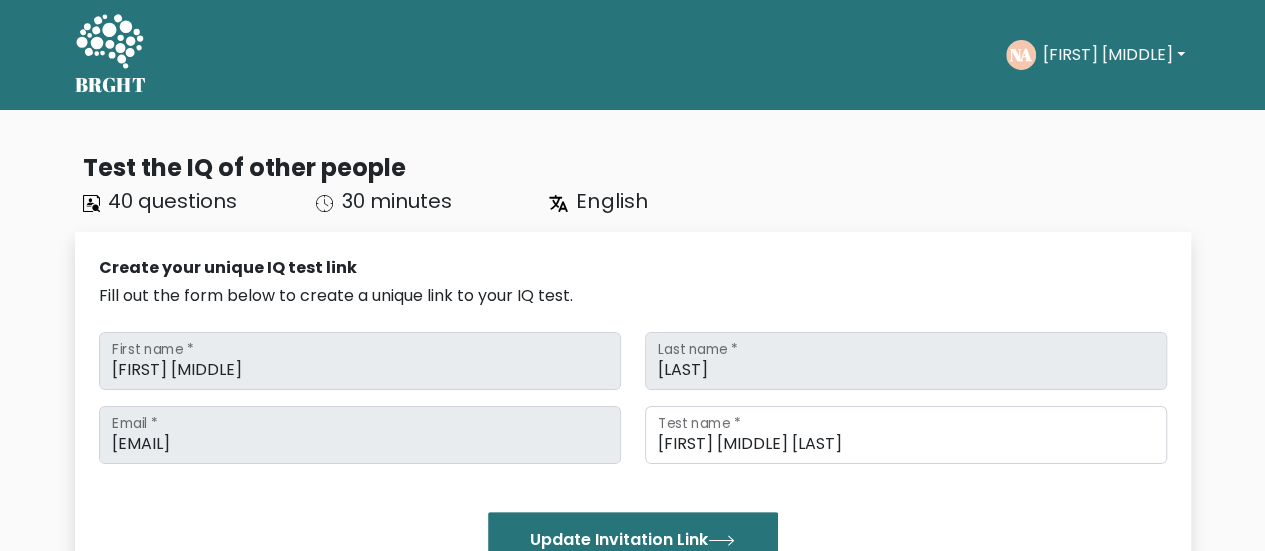 click on "Nina Camille" at bounding box center (1113, 55) 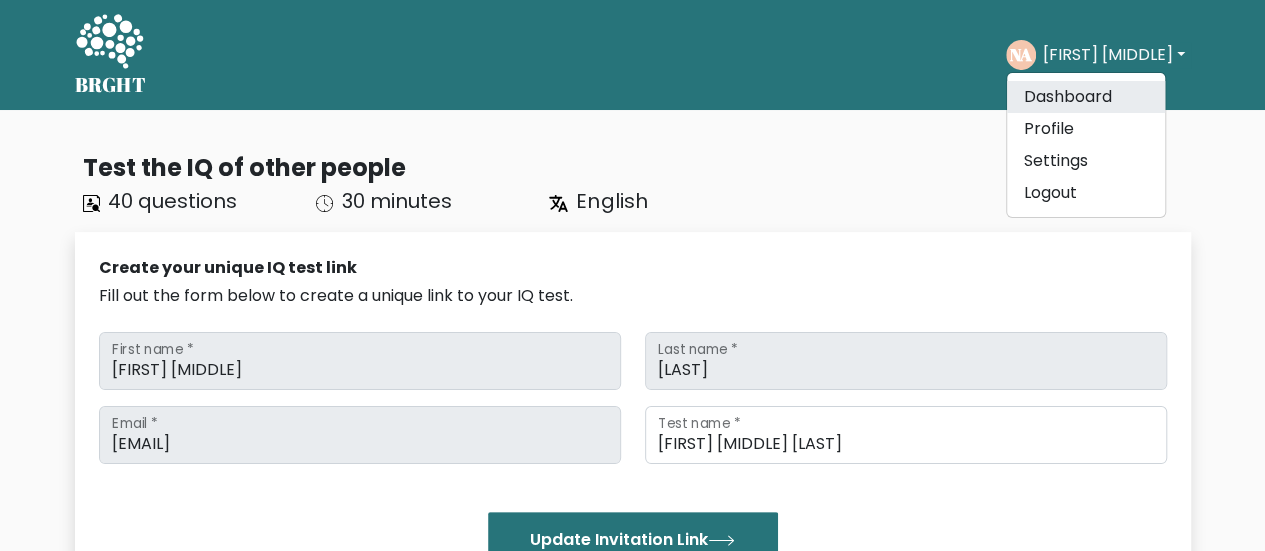 click on "Dashboard" at bounding box center (1086, 97) 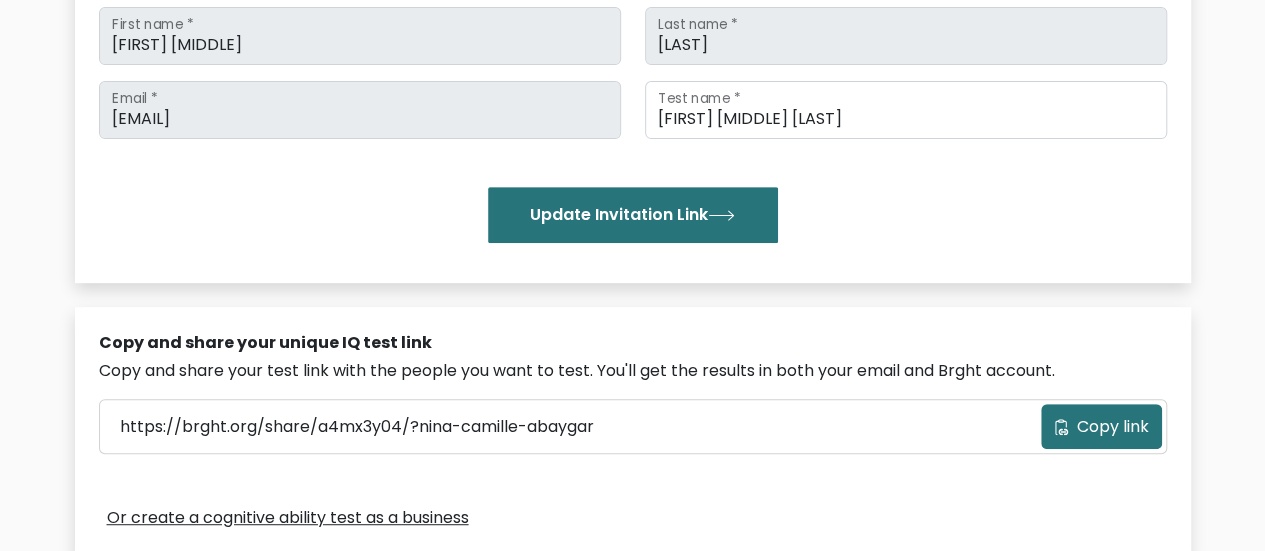 scroll, scrollTop: 0, scrollLeft: 0, axis: both 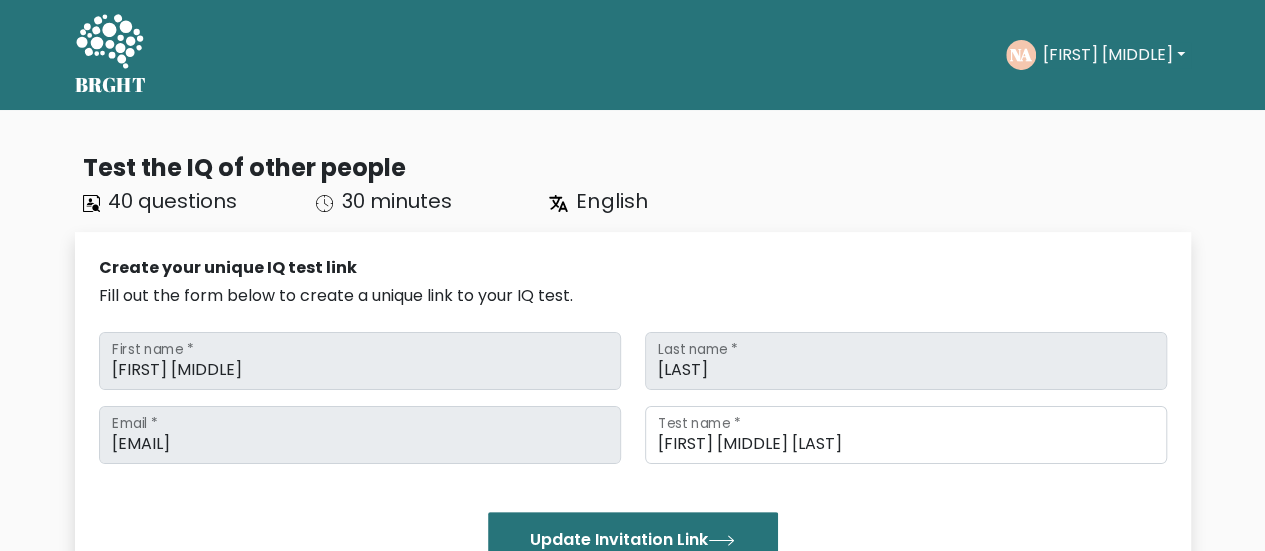 click on "[FIRST] [LAST]" at bounding box center (1113, 55) 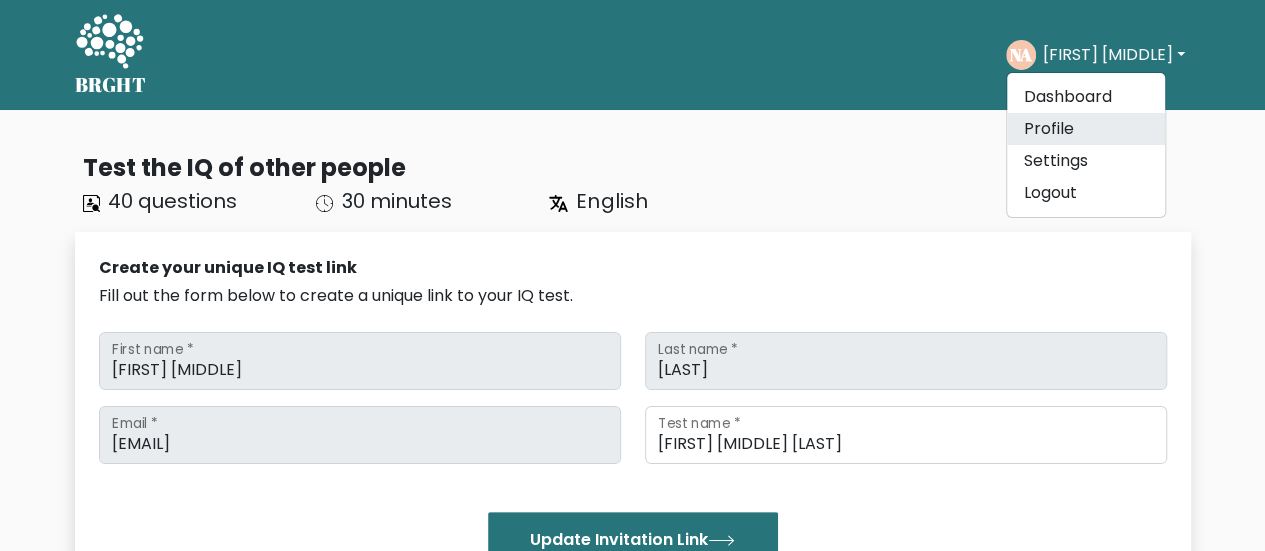 click on "Profile" at bounding box center [1086, 129] 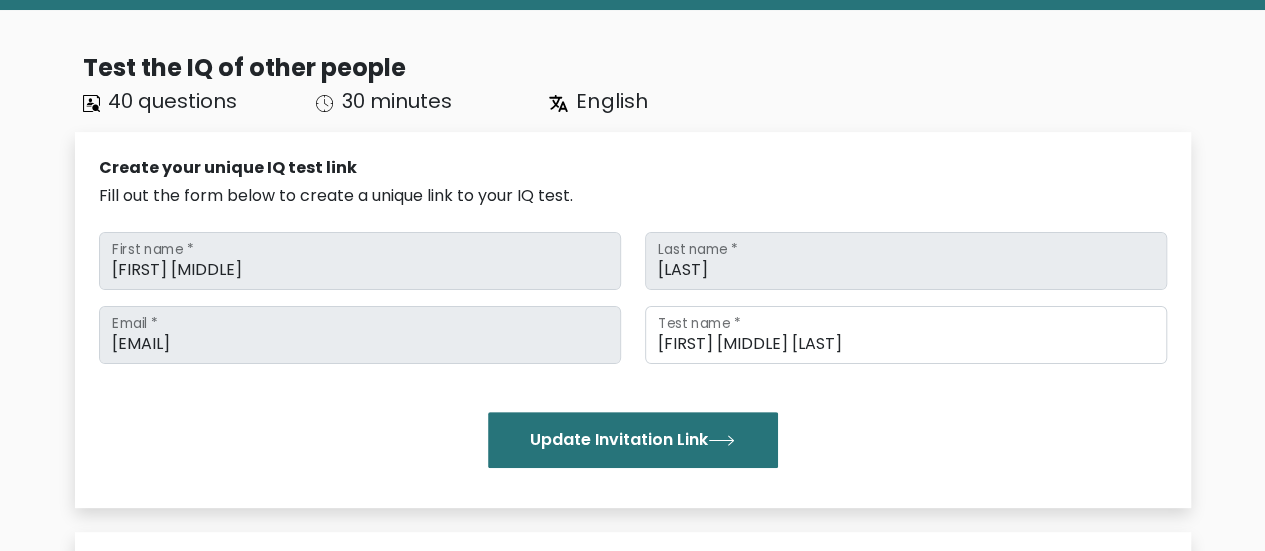 scroll, scrollTop: 0, scrollLeft: 0, axis: both 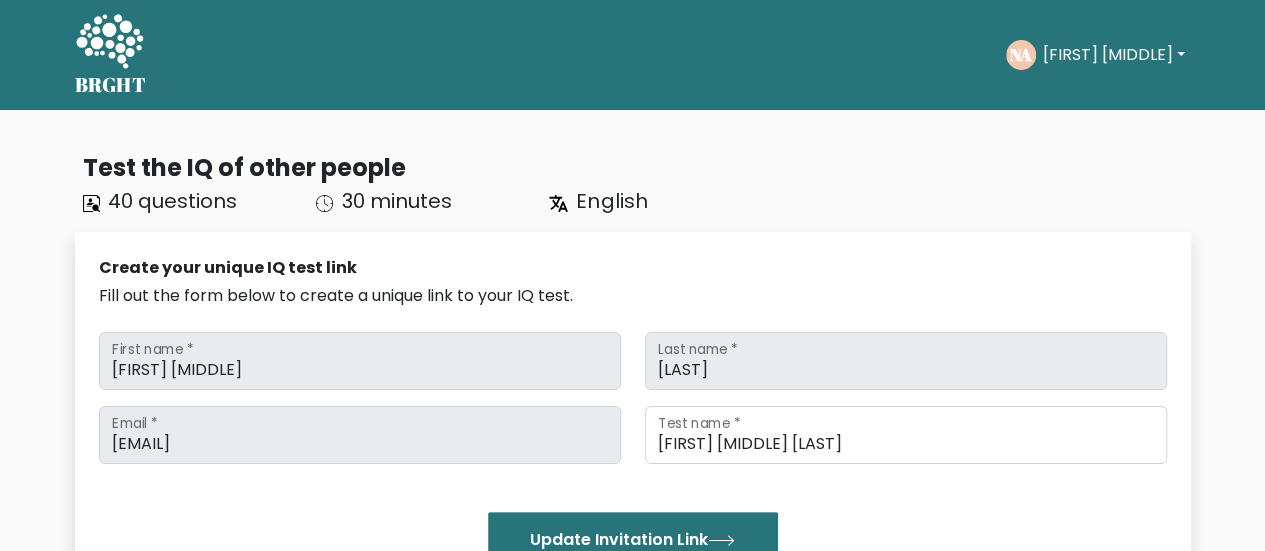 click on "[FIRST] [LAST]" at bounding box center (1113, 55) 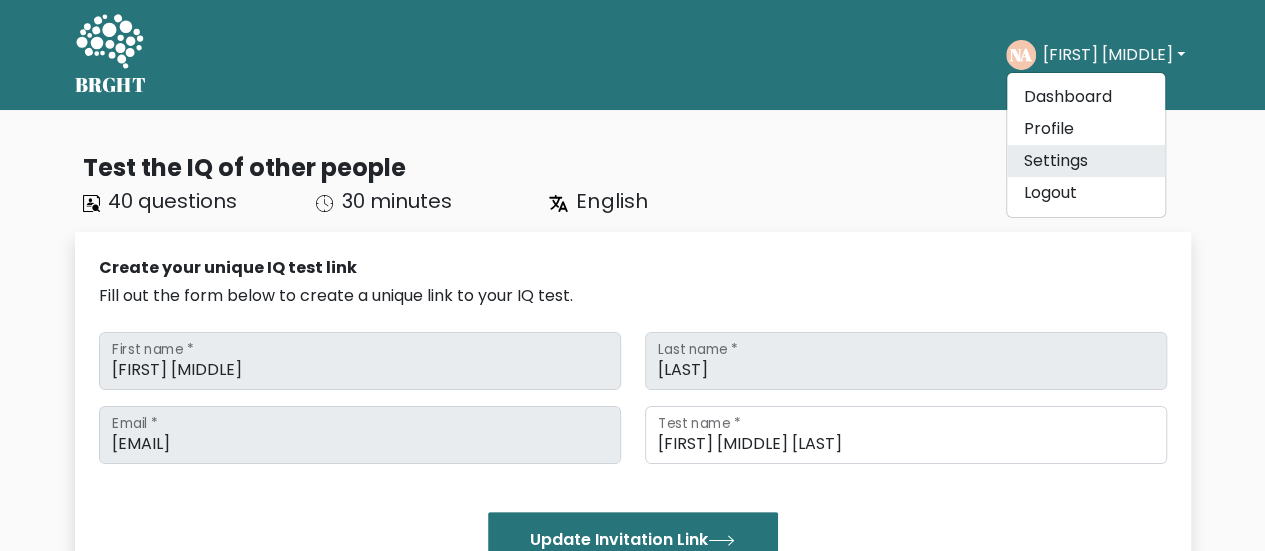 click on "Settings" at bounding box center [1086, 161] 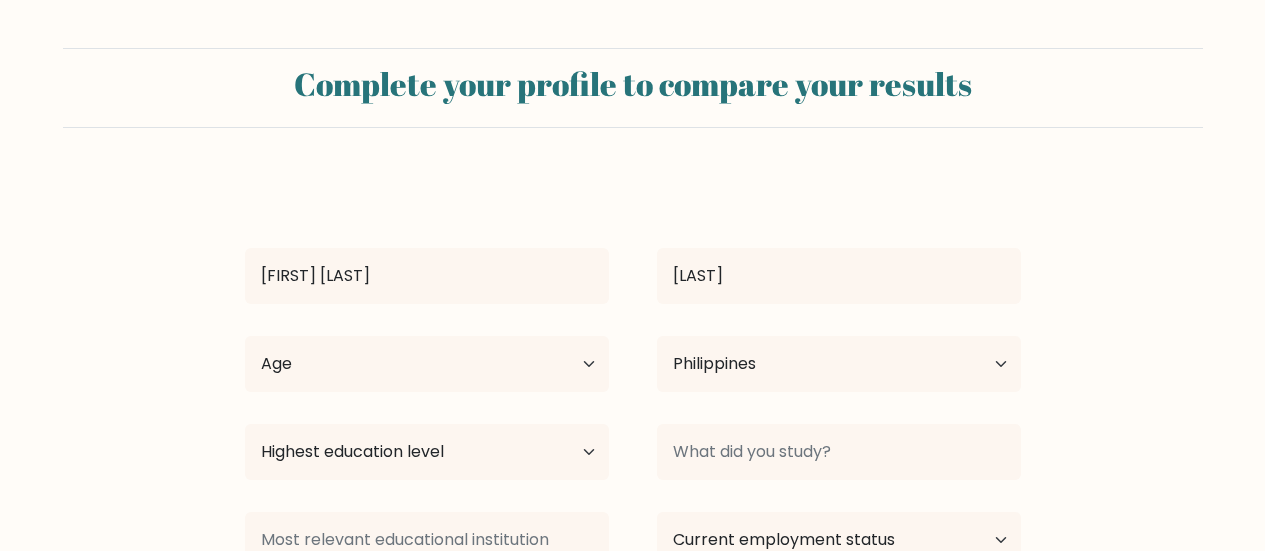 select on "PH" 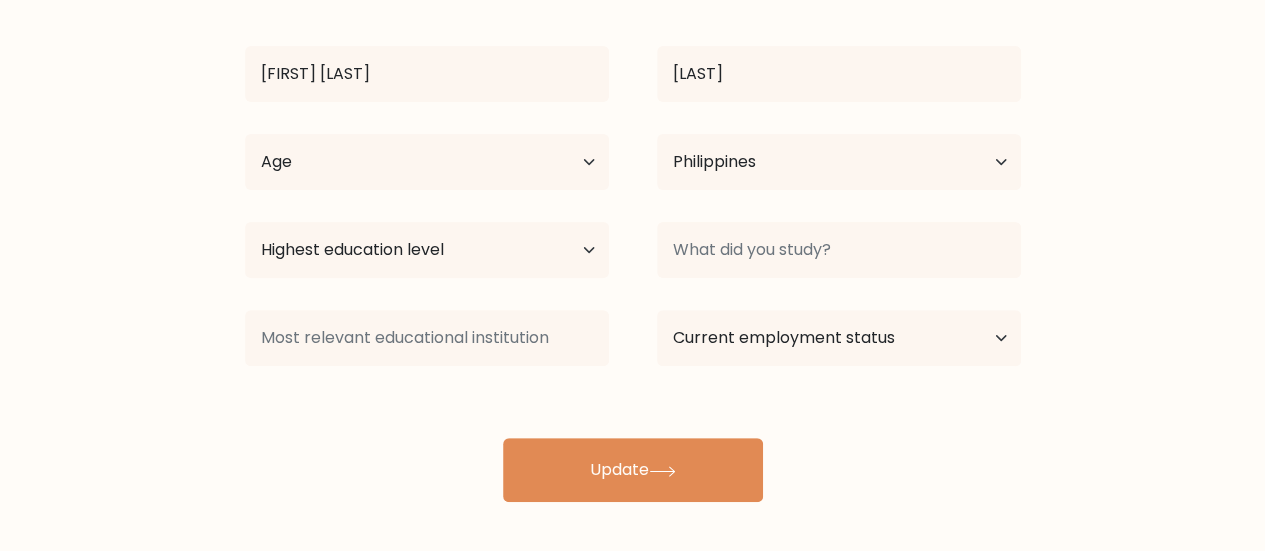 scroll, scrollTop: 206, scrollLeft: 0, axis: vertical 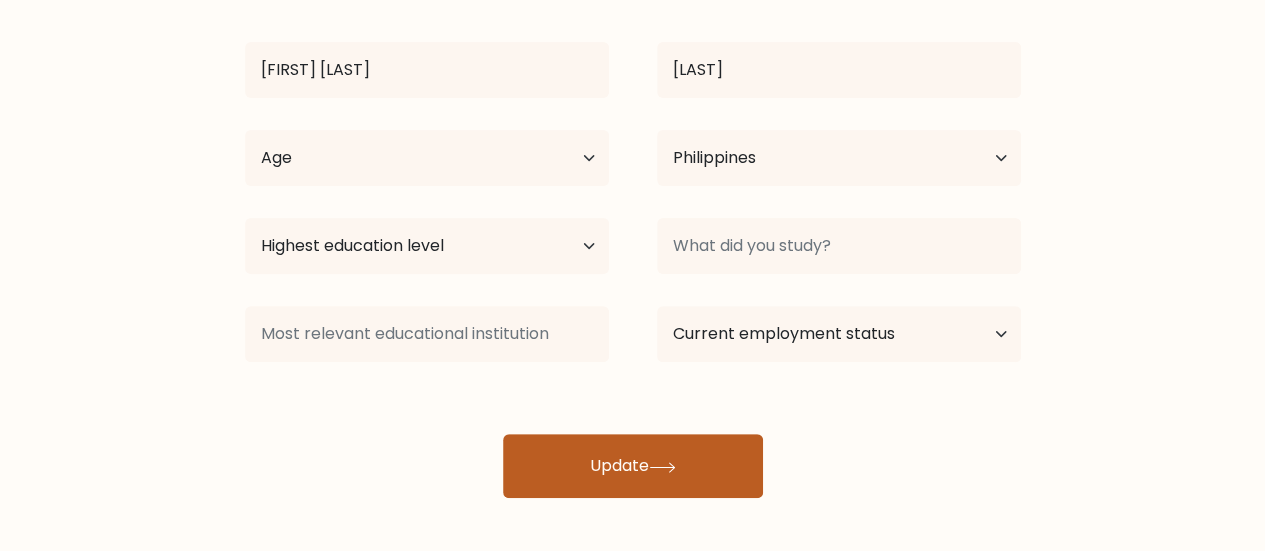 click 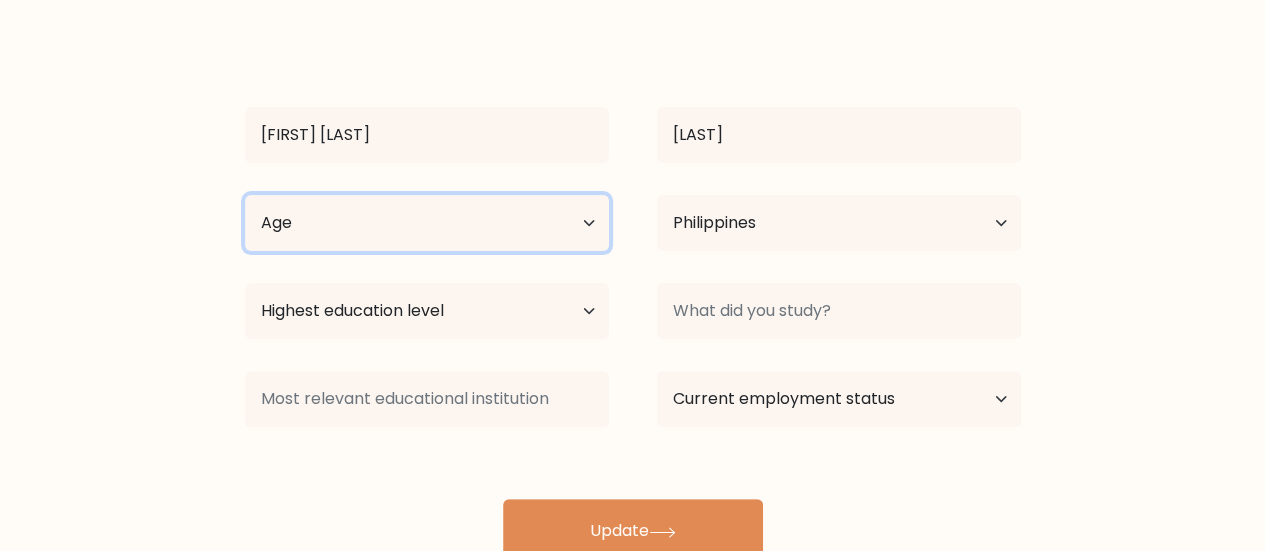 scroll, scrollTop: 206, scrollLeft: 0, axis: vertical 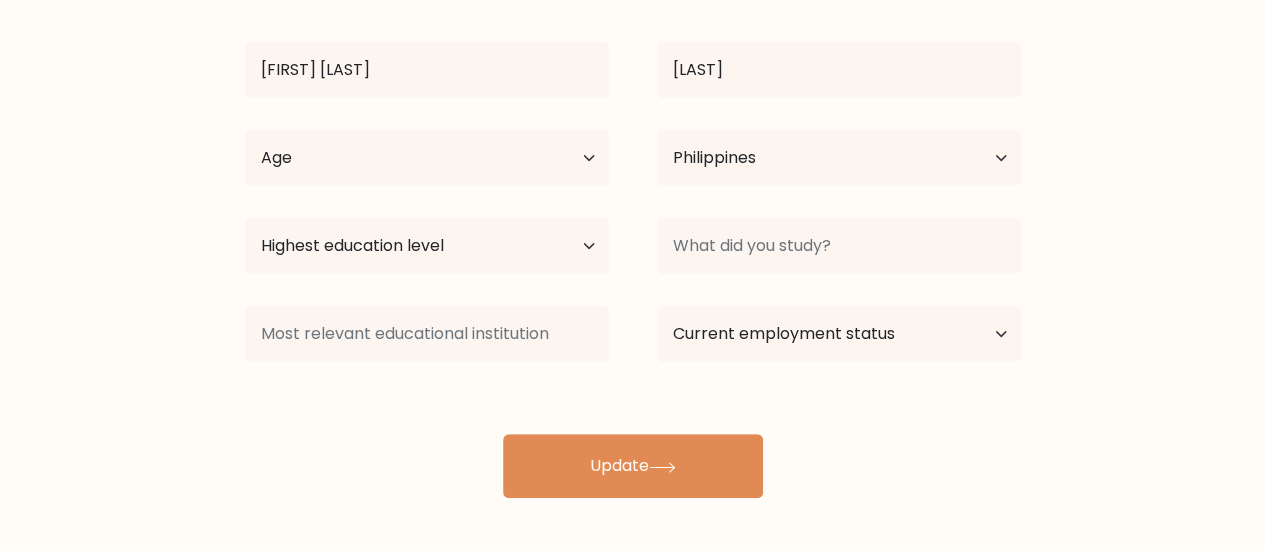 click on "Complete your profile to compare your results
[FIRST] [LAST]
[LAST]
Age
Under 18 years old
18-24 years old
25-34 years old
35-44 years old
45-54 years old
55-64 years old
65 years old and above
Country
Afghanistan
Albania
Algeria" at bounding box center [632, 170] 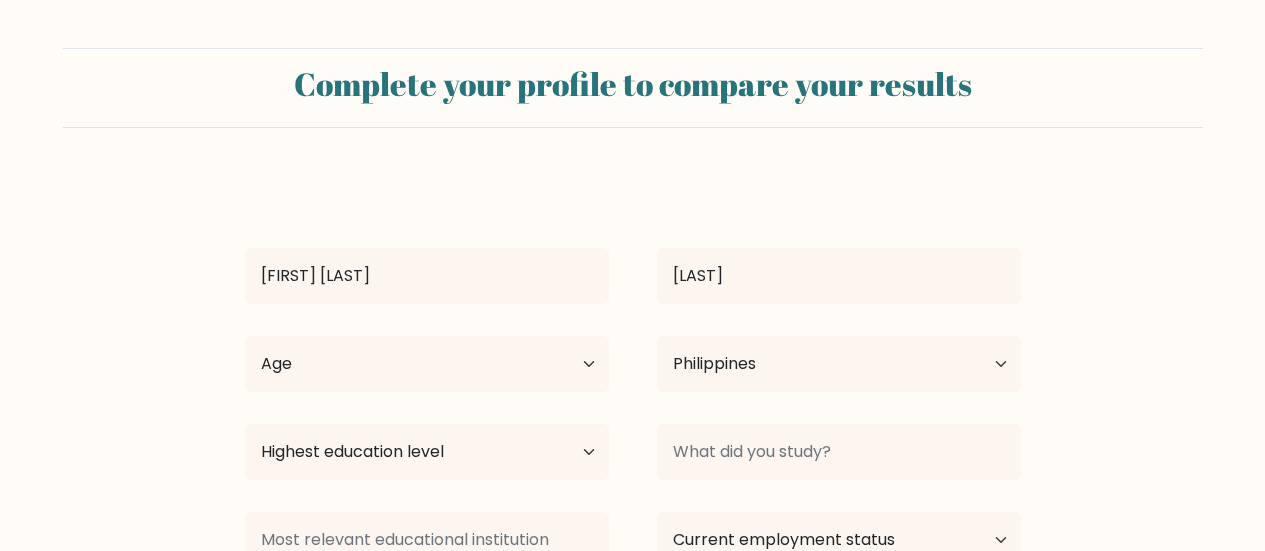 select on "PH" 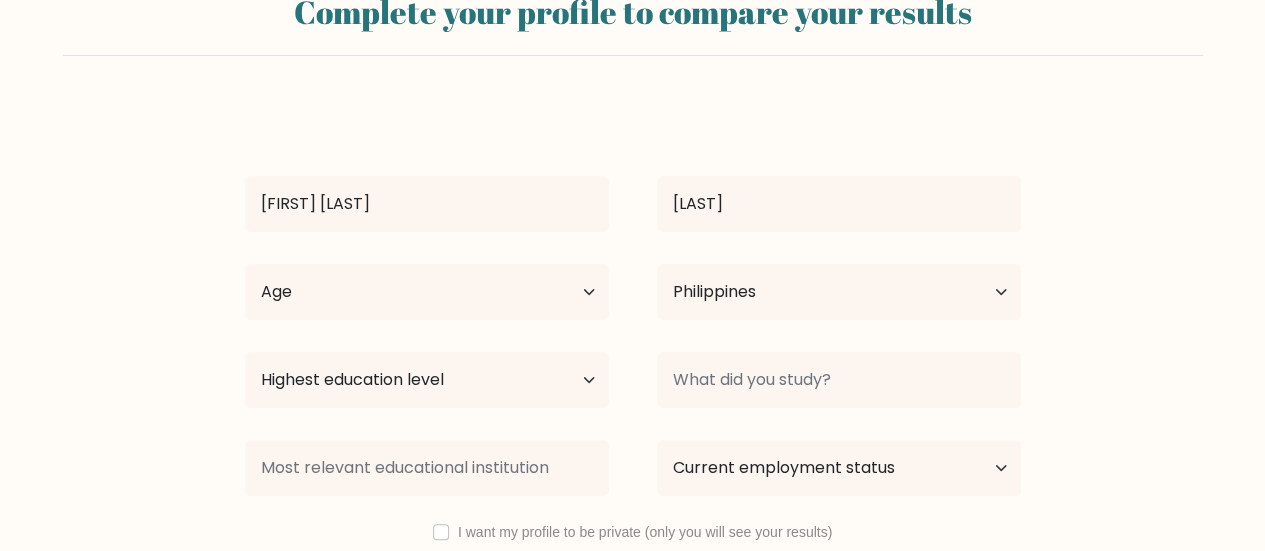 scroll, scrollTop: 0, scrollLeft: 0, axis: both 